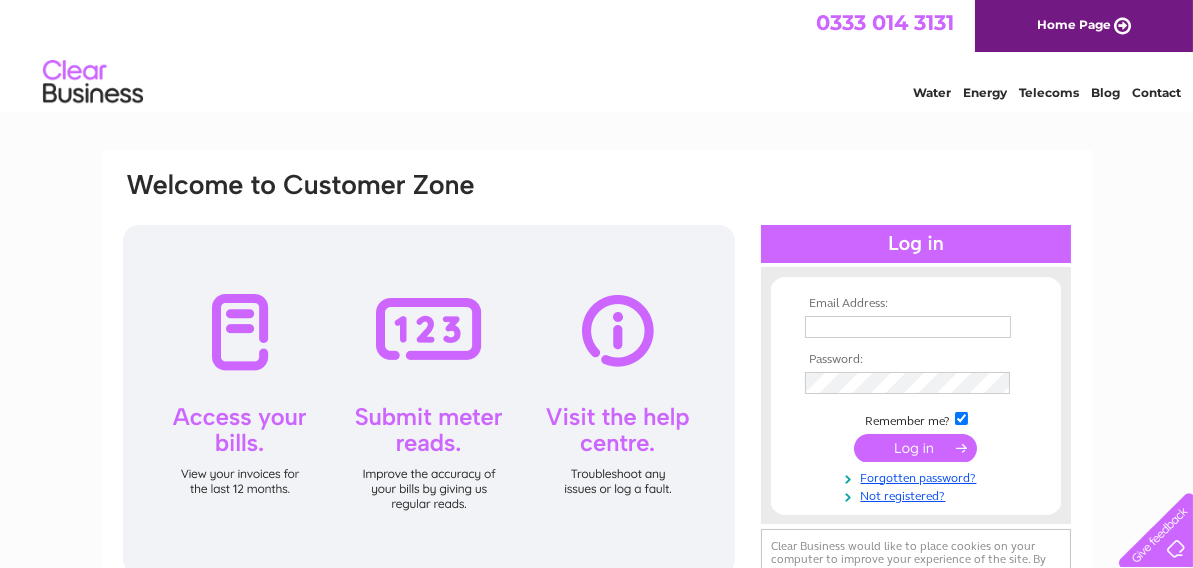 scroll, scrollTop: 0, scrollLeft: 0, axis: both 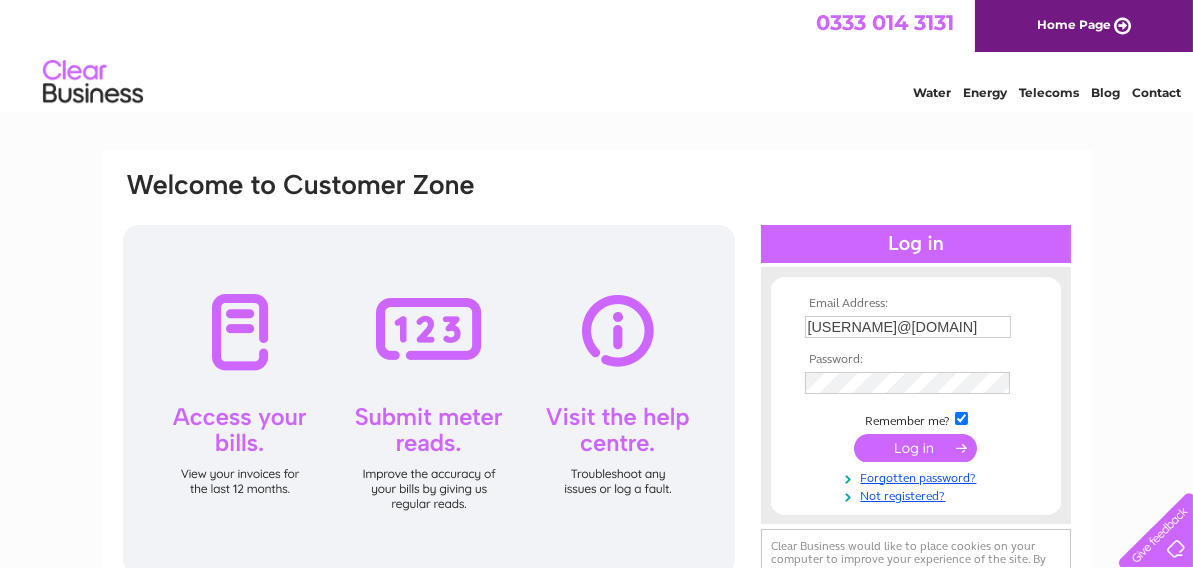 click at bounding box center [915, 448] 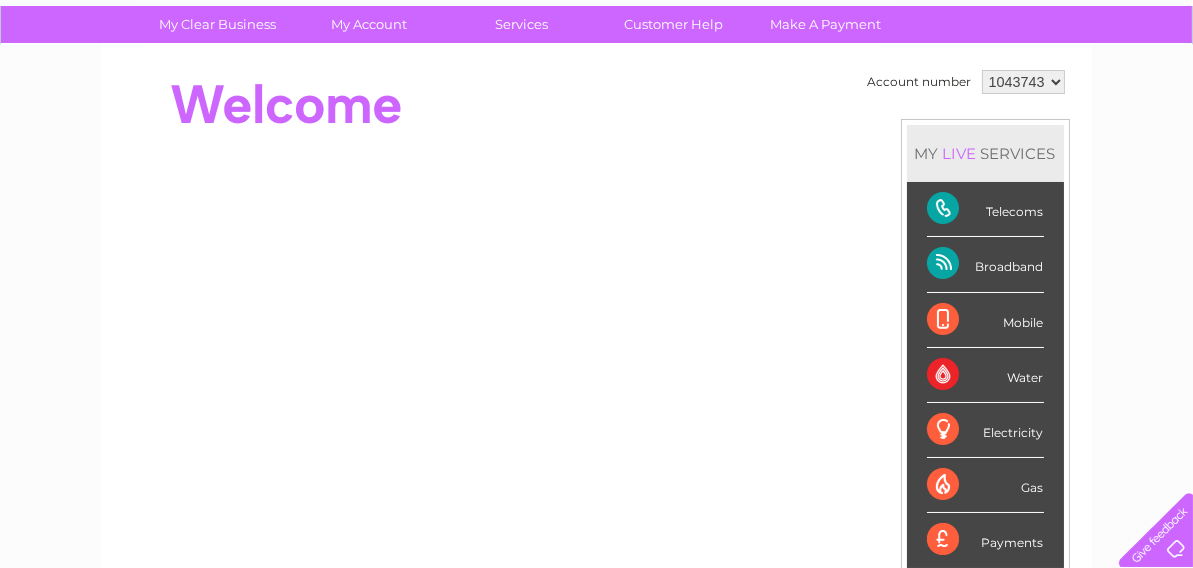 scroll, scrollTop: 100, scrollLeft: 0, axis: vertical 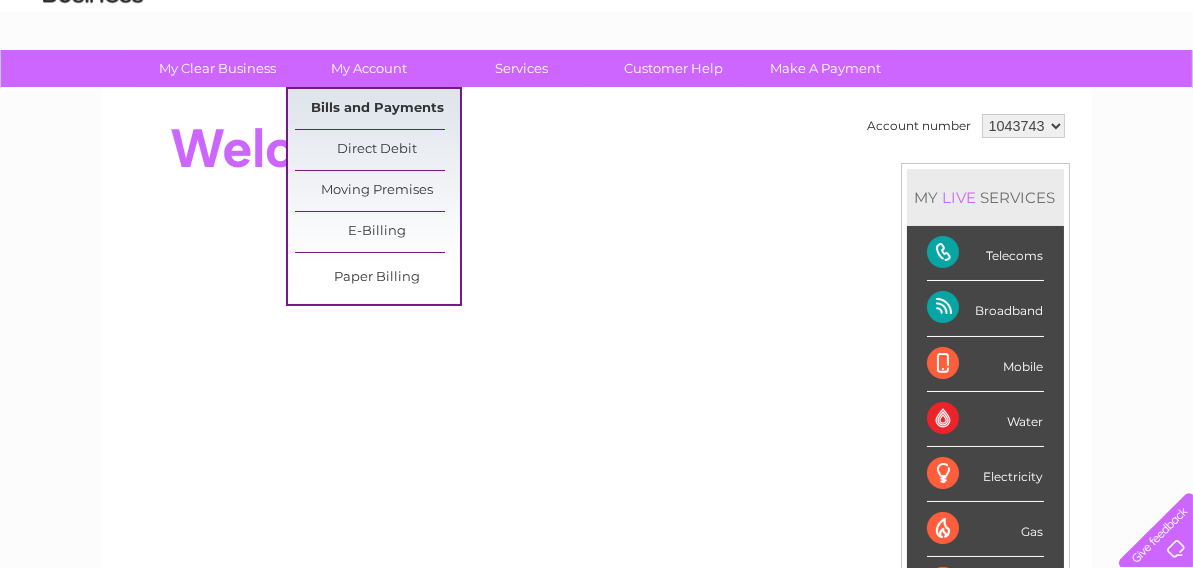 click on "Bills and Payments" at bounding box center [377, 109] 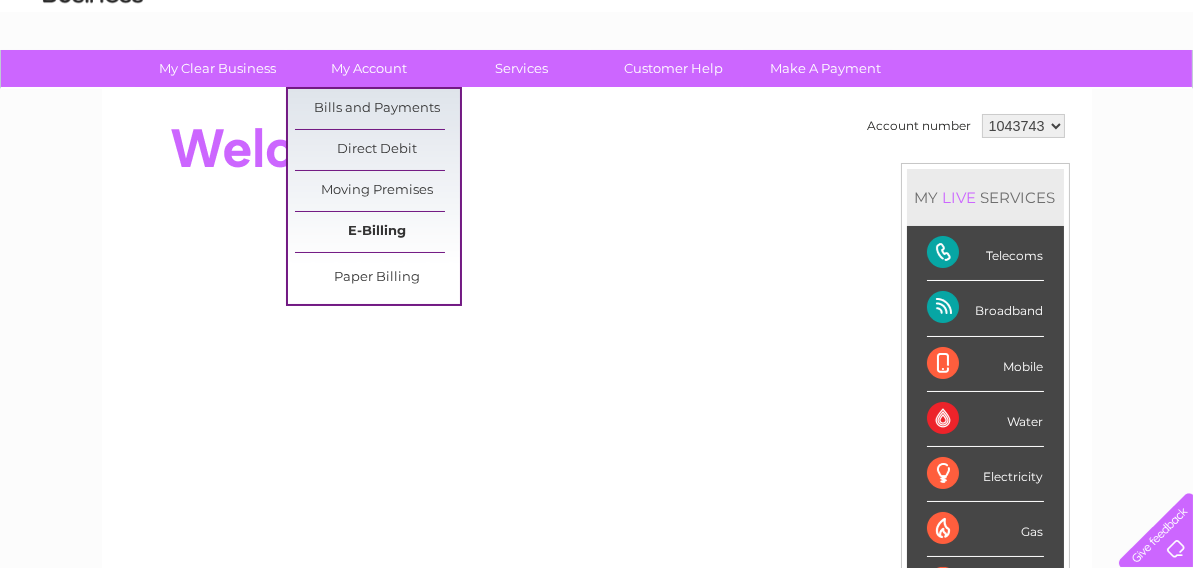 click on "E-Billing" at bounding box center [377, 232] 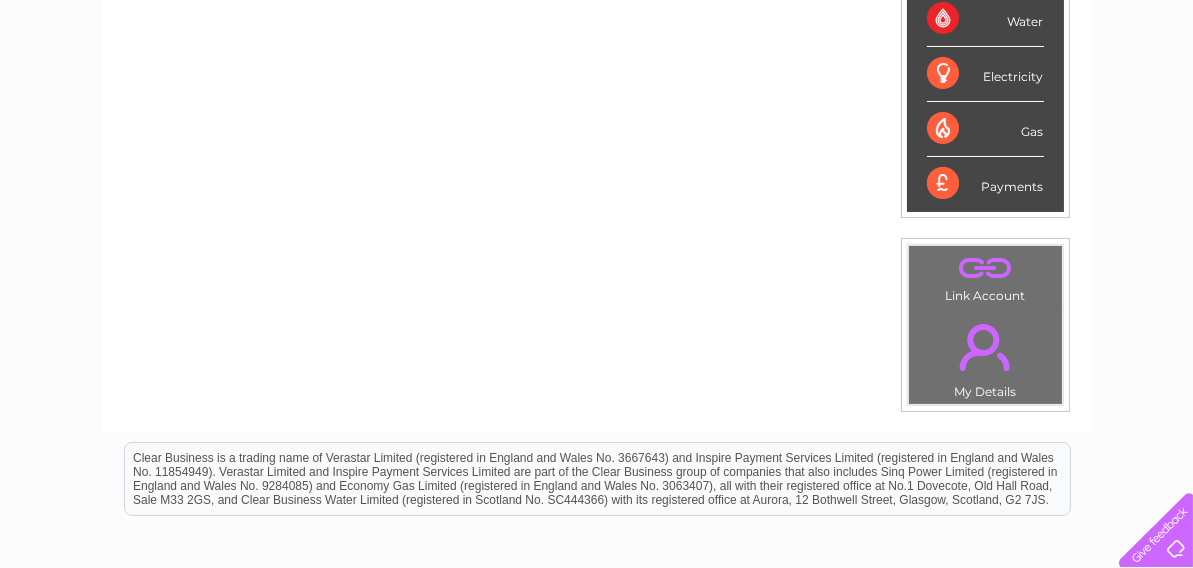 scroll, scrollTop: 430, scrollLeft: 0, axis: vertical 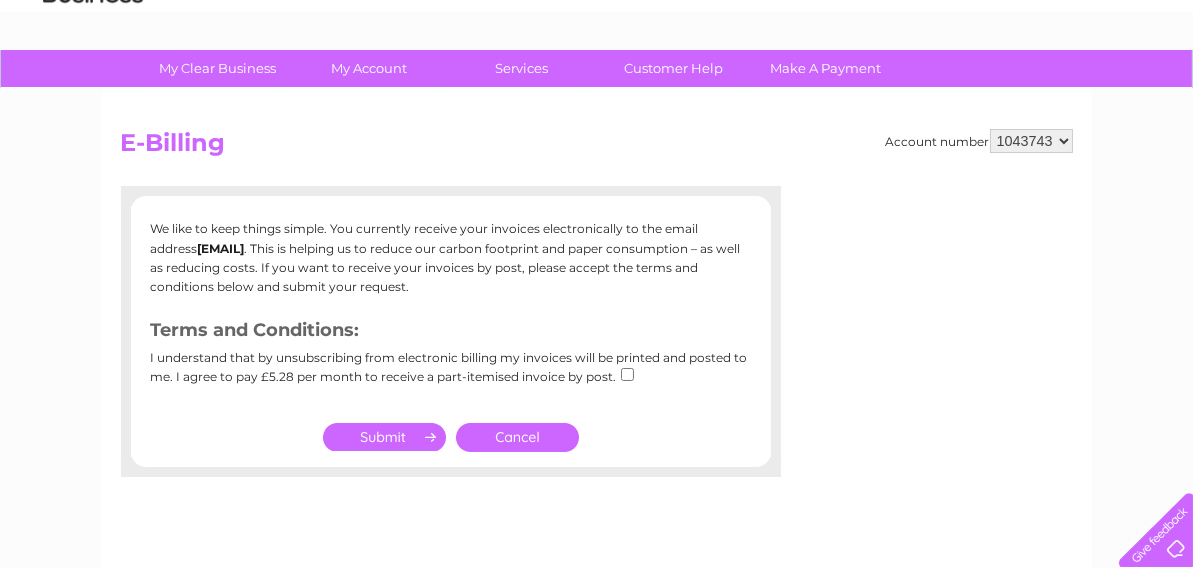click on "Cancel" at bounding box center (517, 437) 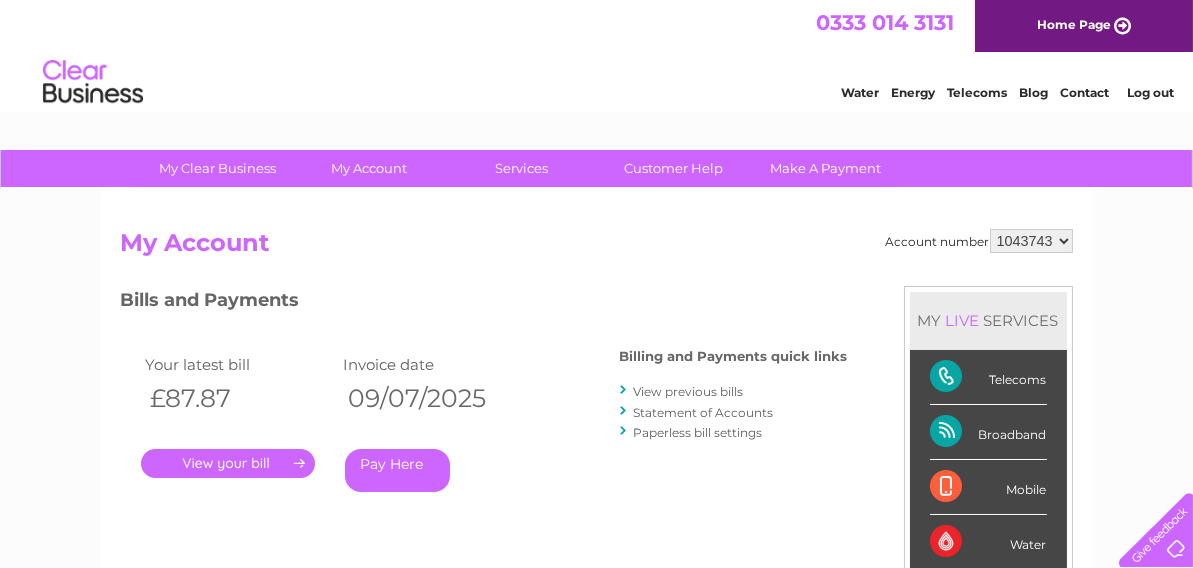 scroll, scrollTop: 0, scrollLeft: 0, axis: both 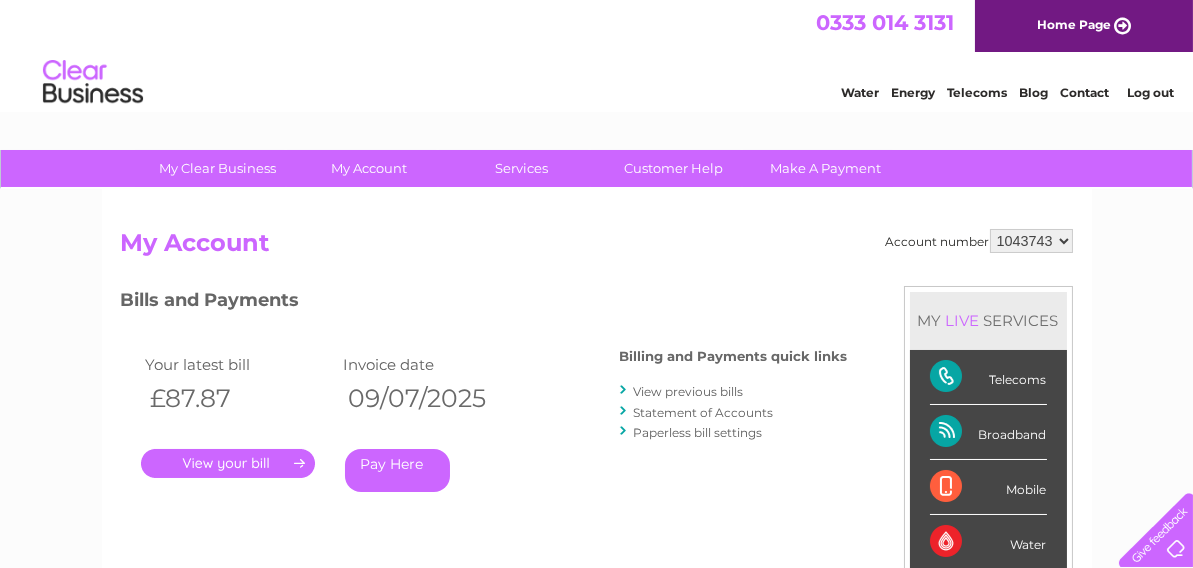 click on "." at bounding box center [228, 463] 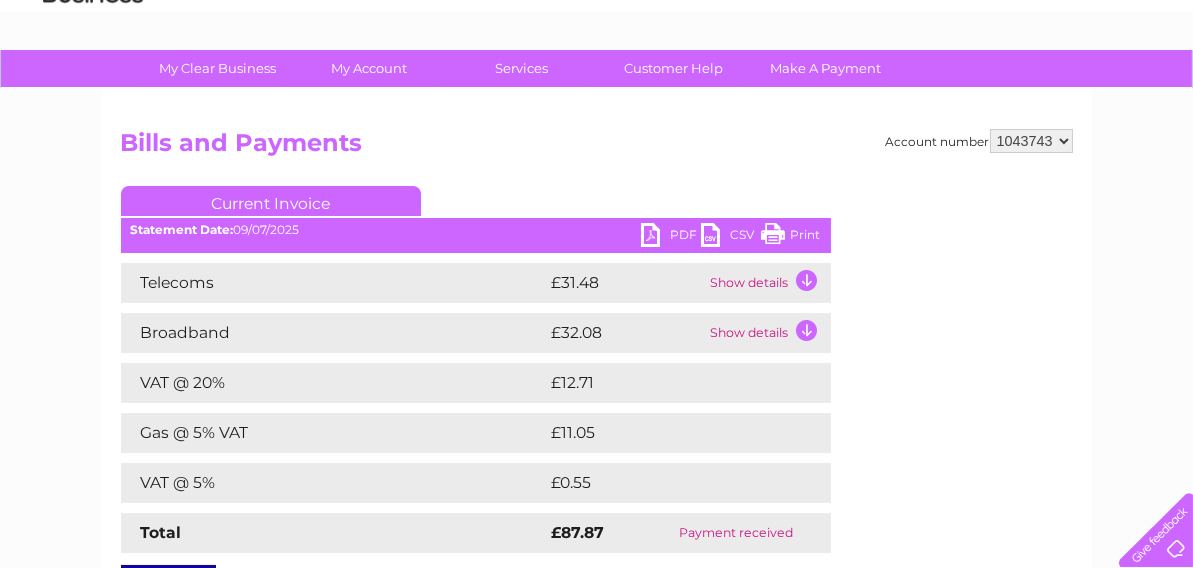 scroll, scrollTop: 186, scrollLeft: 0, axis: vertical 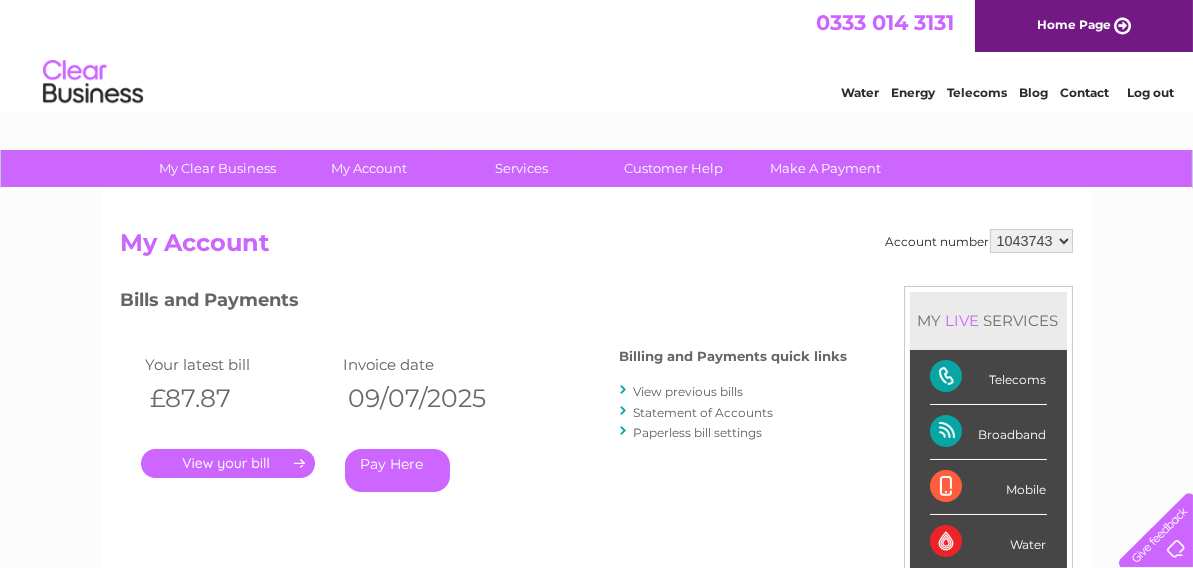 click on "." at bounding box center [228, 463] 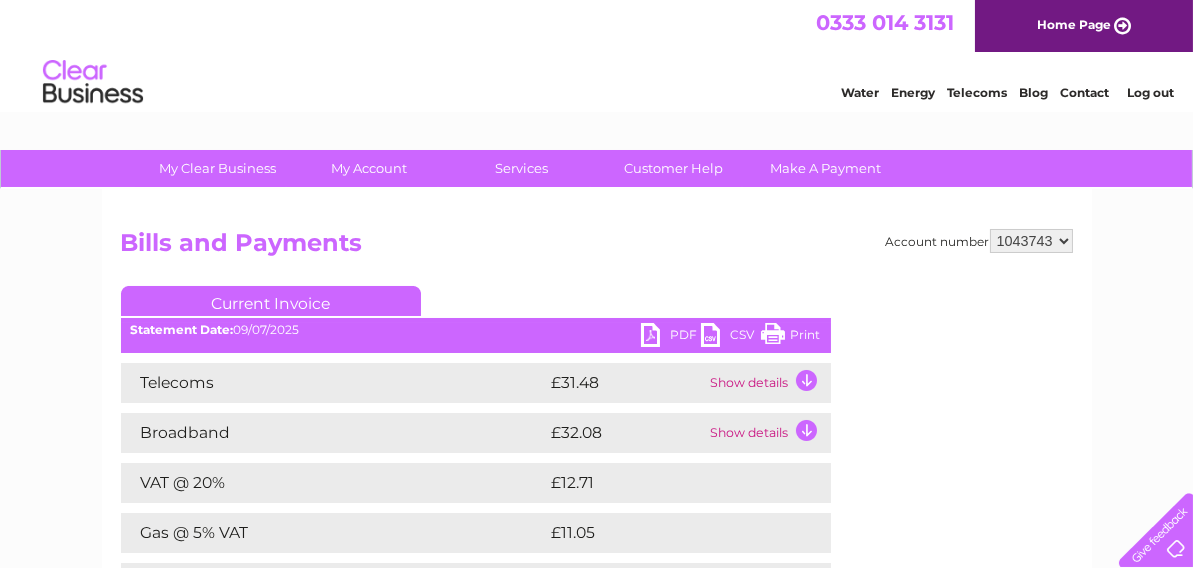 scroll, scrollTop: 0, scrollLeft: 0, axis: both 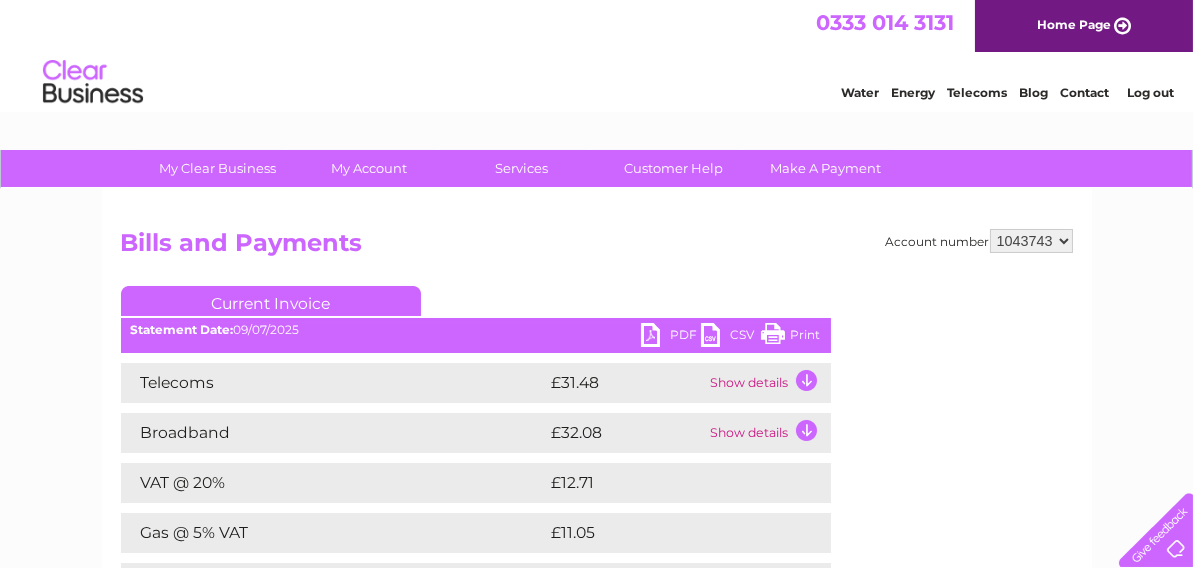 click on "PDF" at bounding box center [671, 337] 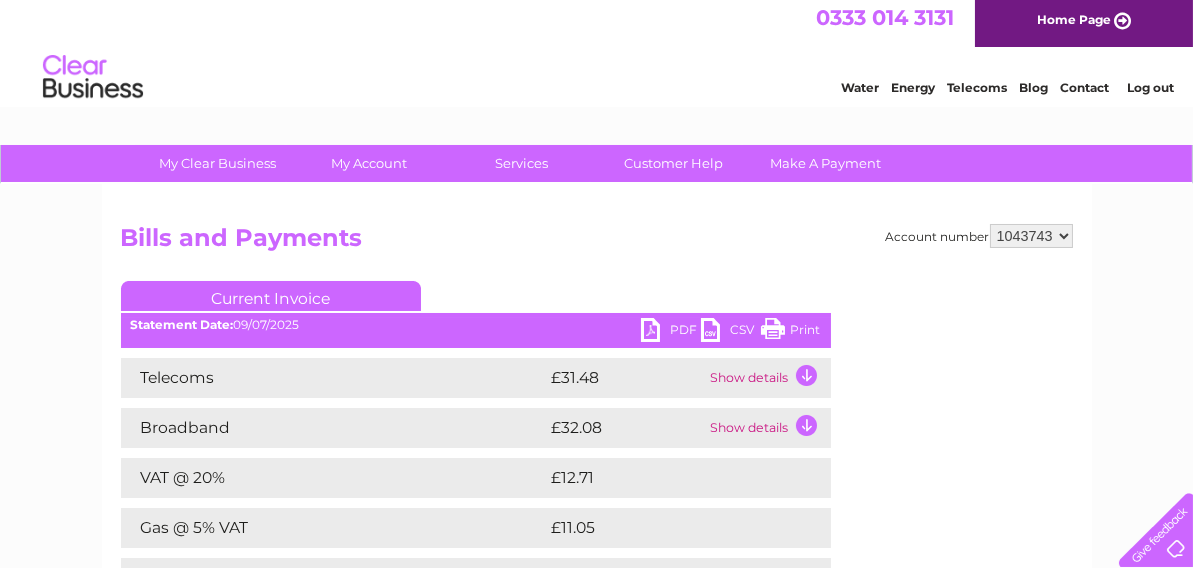 scroll, scrollTop: 0, scrollLeft: 0, axis: both 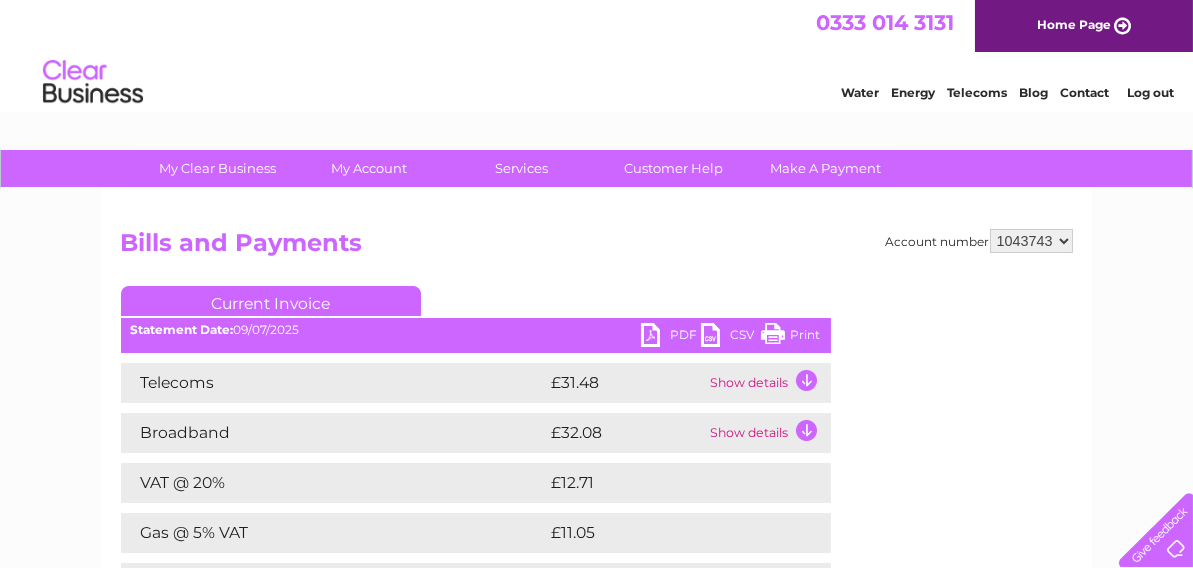 click on "Current Invoice" at bounding box center [271, 301] 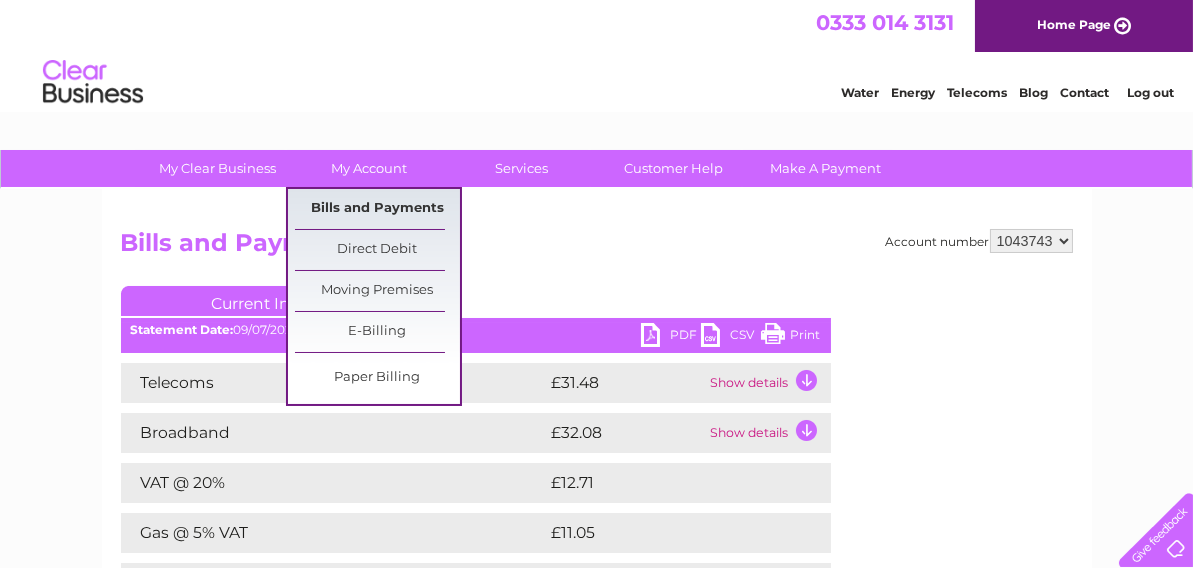 click on "Bills and Payments" at bounding box center [377, 209] 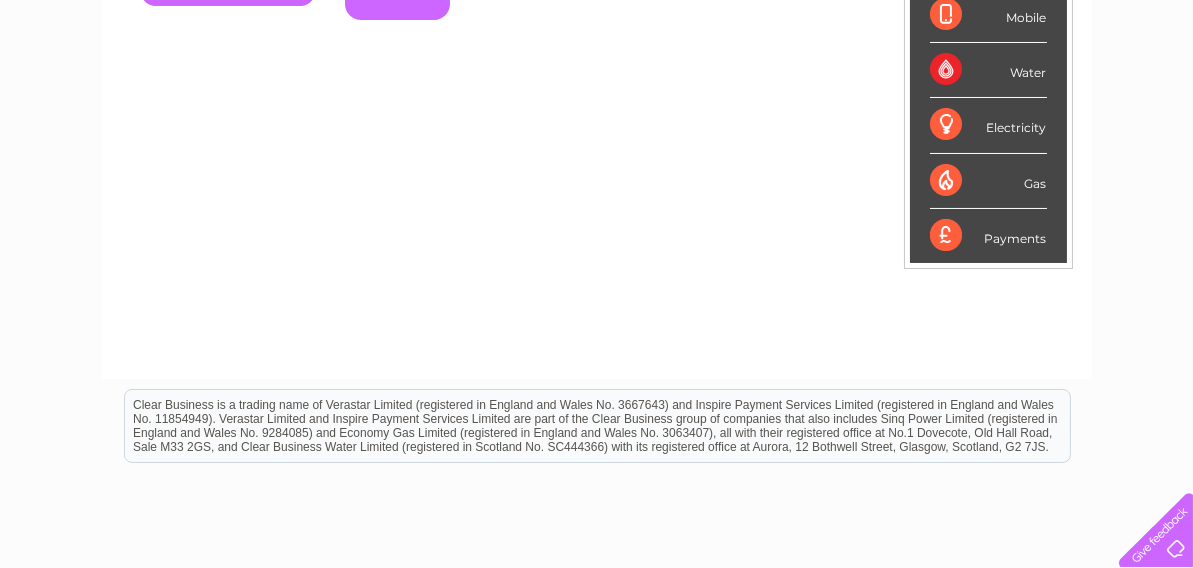 scroll, scrollTop: 235, scrollLeft: 0, axis: vertical 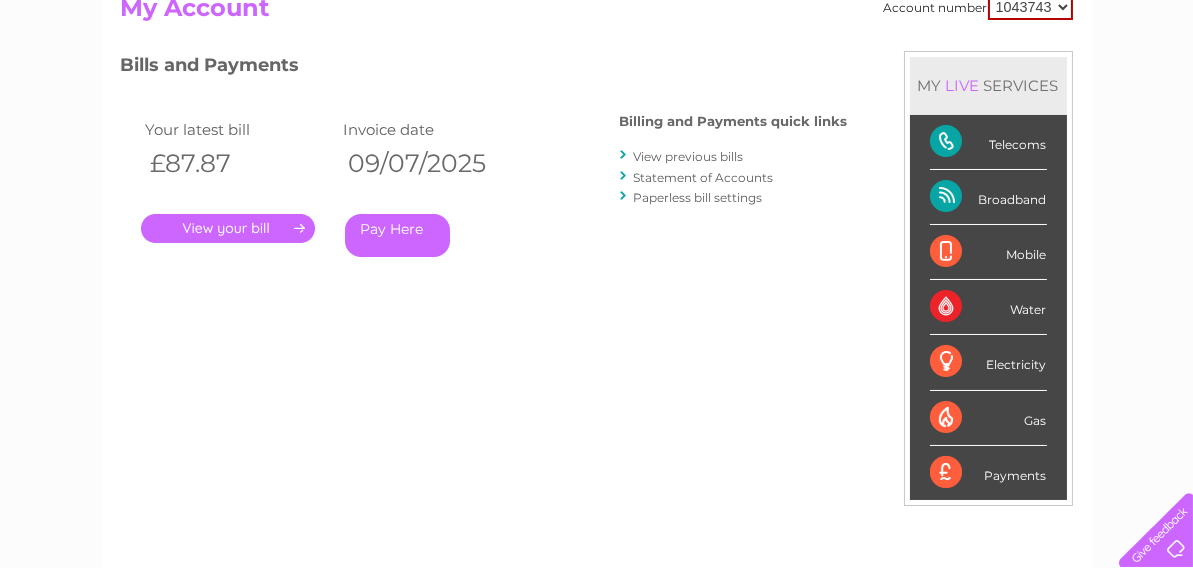 click on "View previous bills" at bounding box center [689, 156] 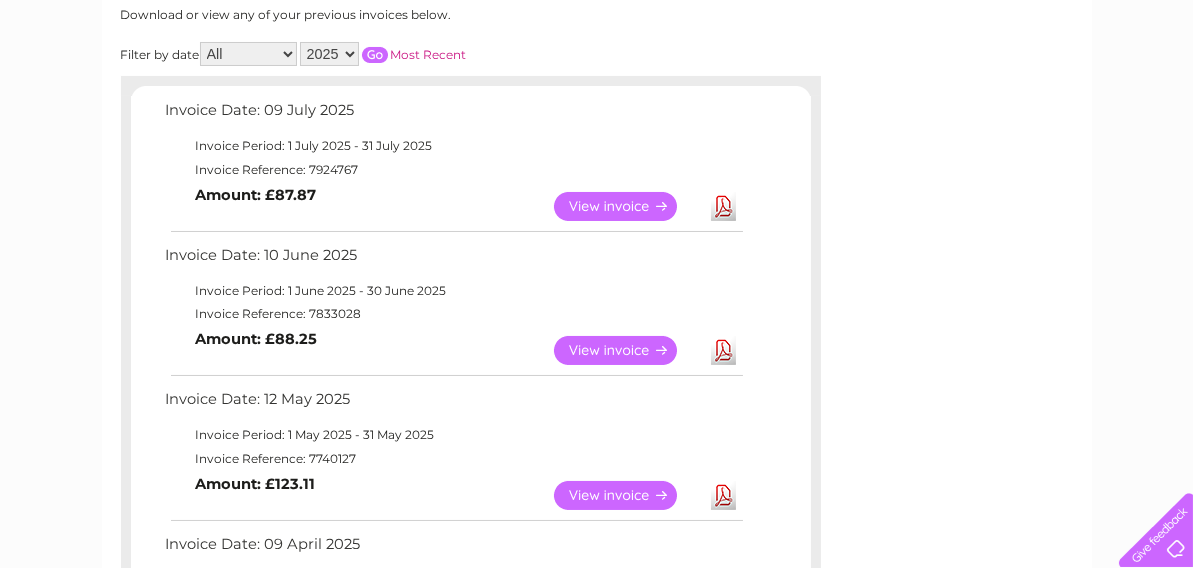 scroll, scrollTop: 300, scrollLeft: 0, axis: vertical 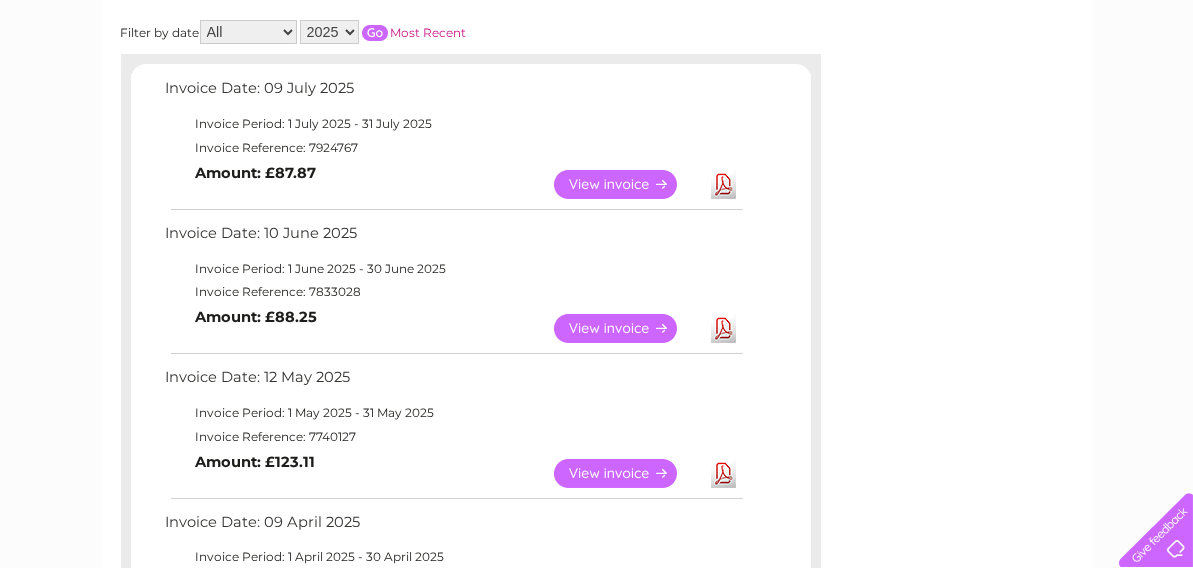 click on "View" at bounding box center (627, 328) 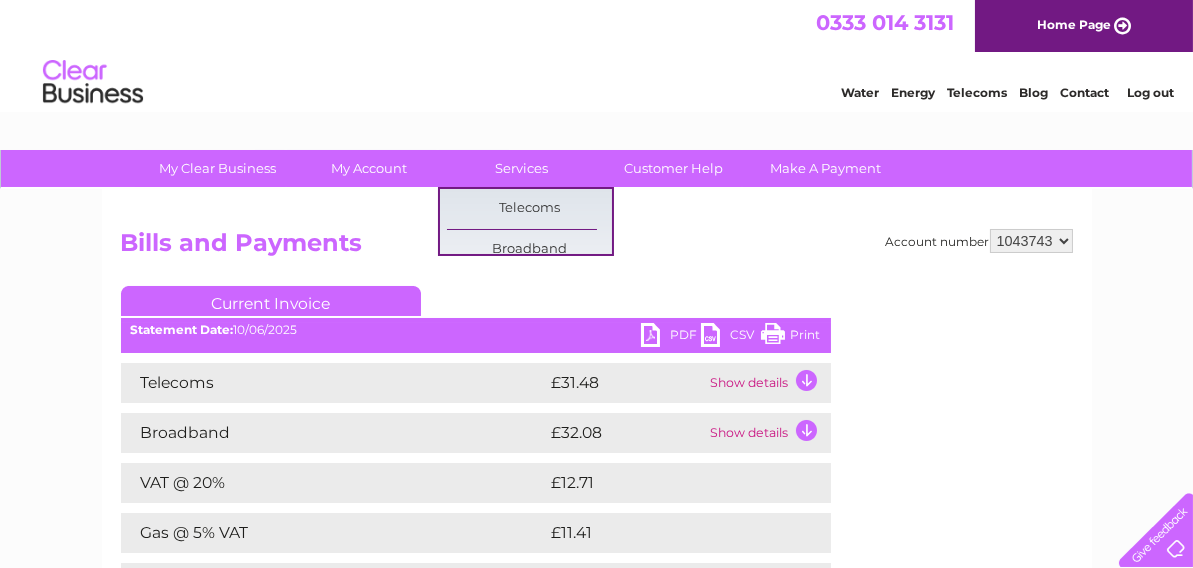 scroll, scrollTop: 0, scrollLeft: 0, axis: both 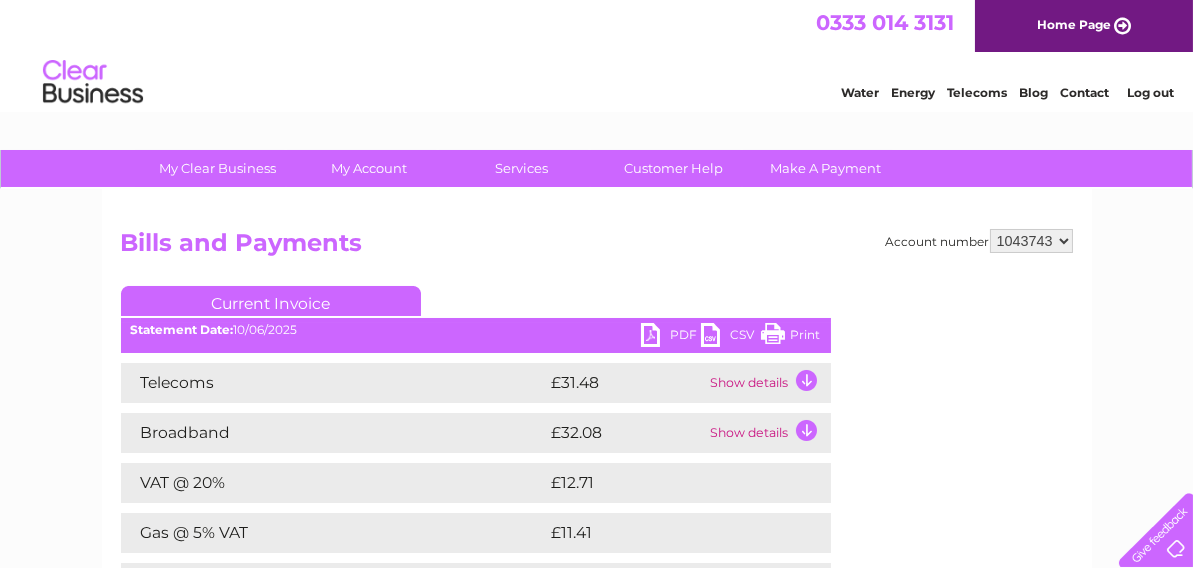 click on "PDF" at bounding box center (671, 337) 